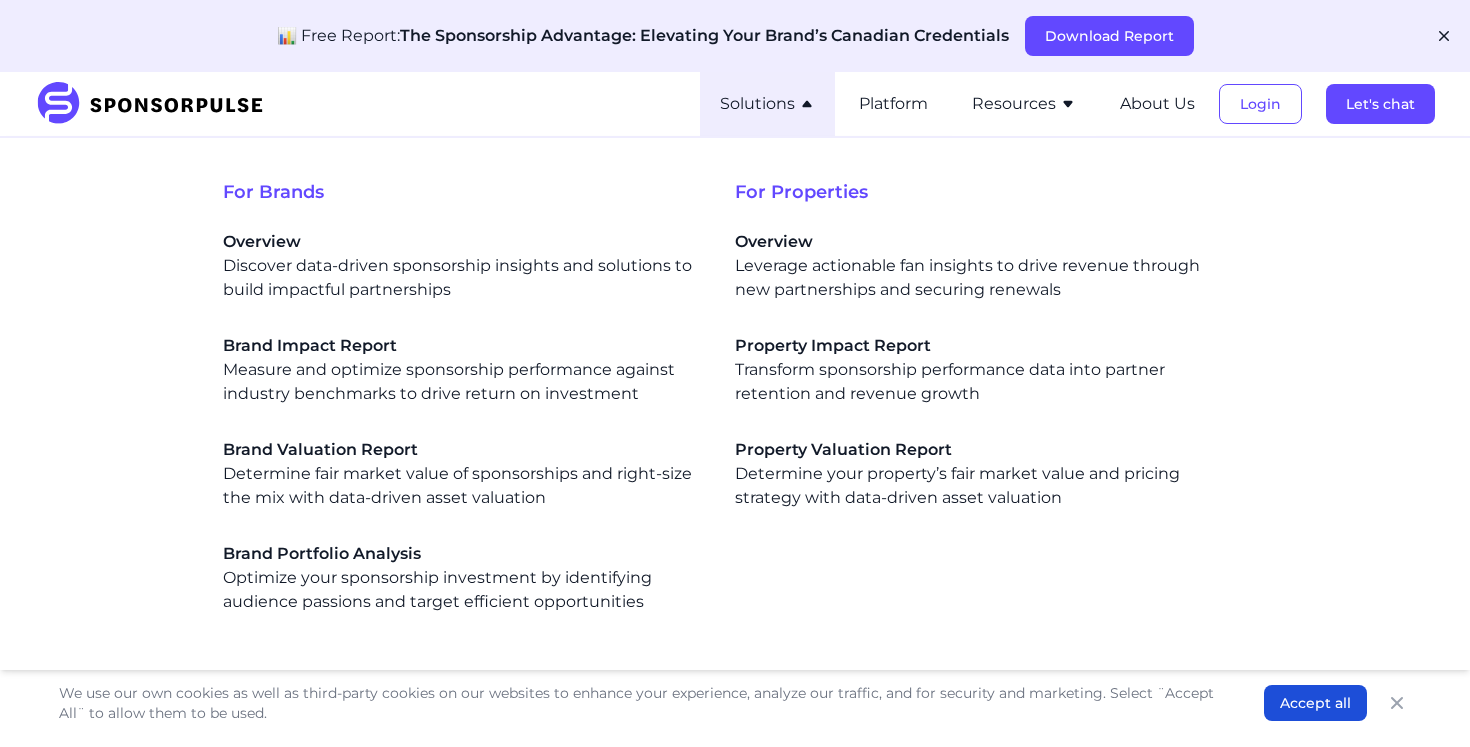 scroll, scrollTop: 0, scrollLeft: 0, axis: both 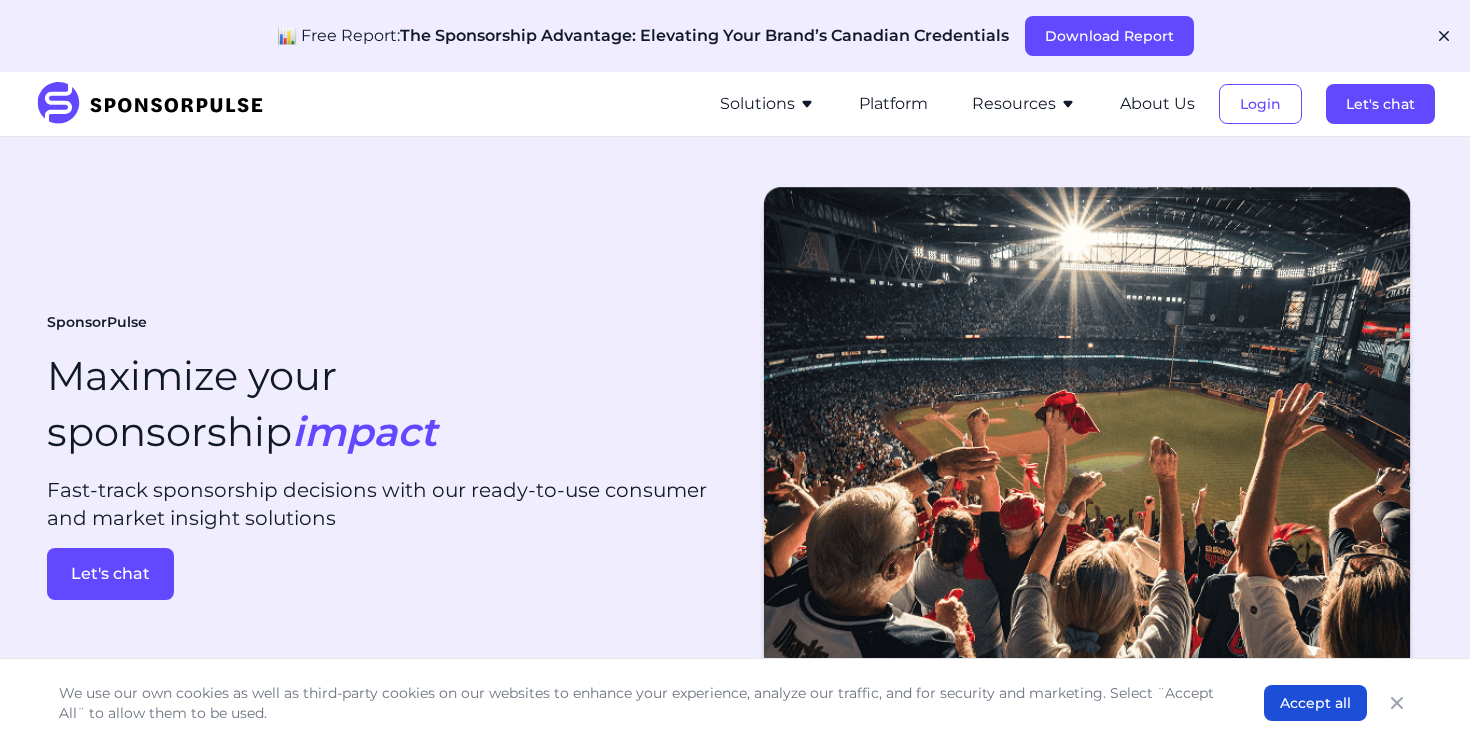 click 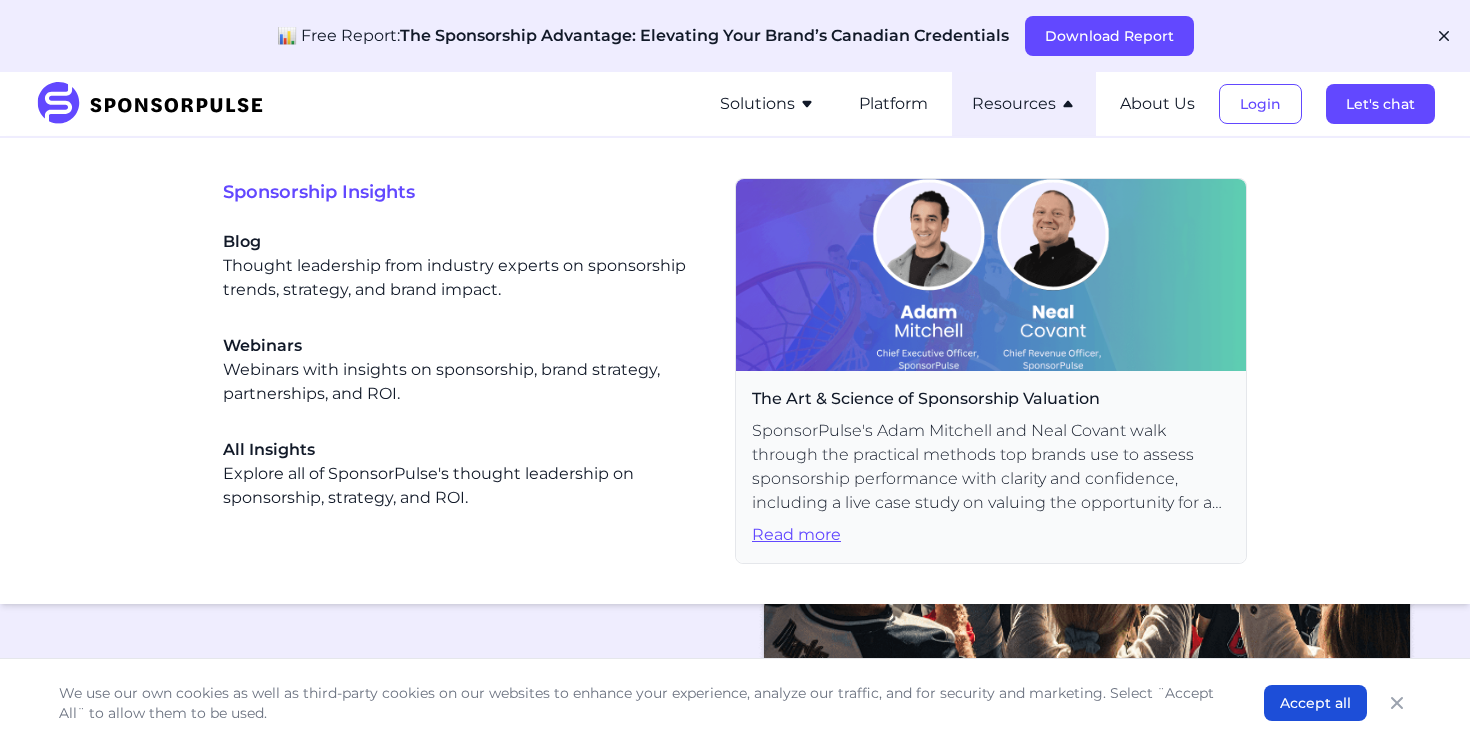 click 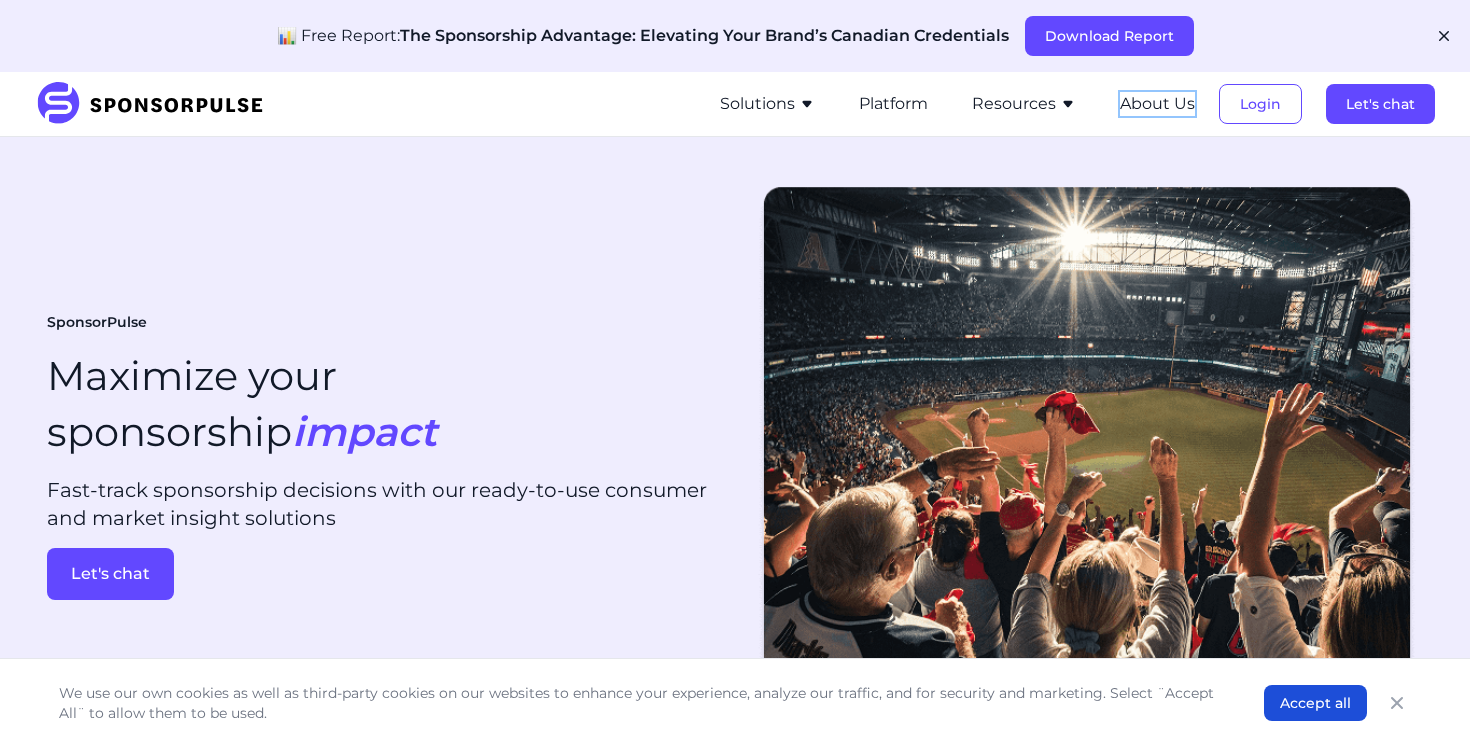 click on "About Us" at bounding box center (1157, 104) 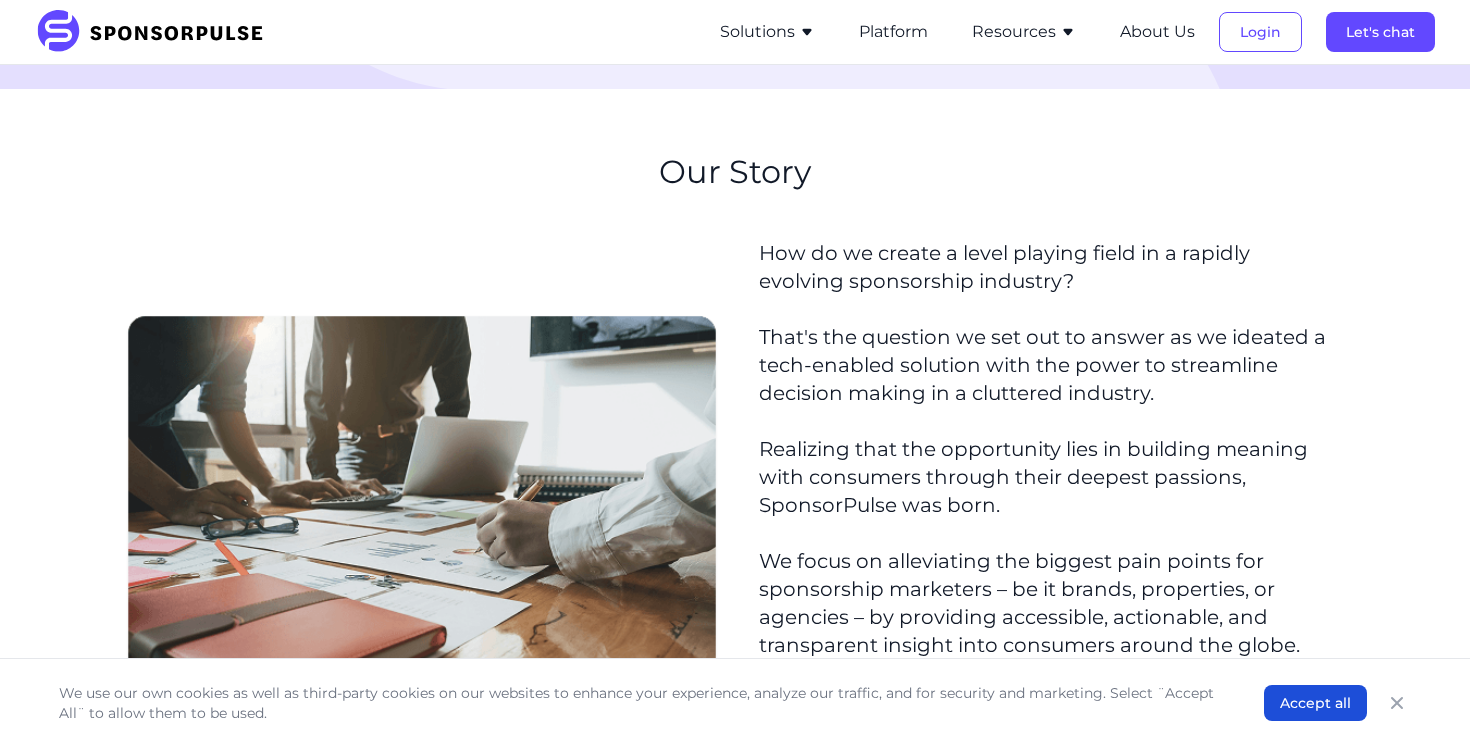 scroll, scrollTop: 0, scrollLeft: 0, axis: both 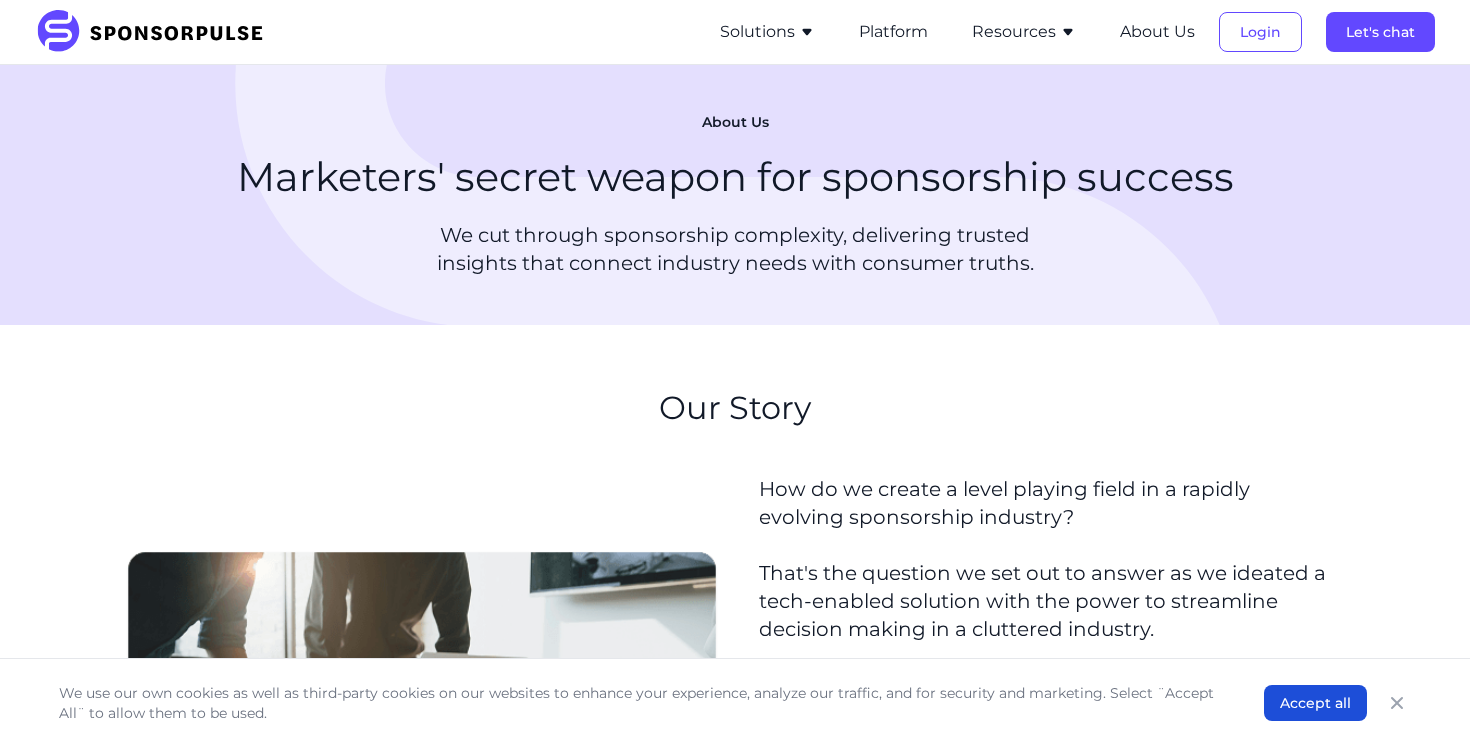 click at bounding box center [156, 32] 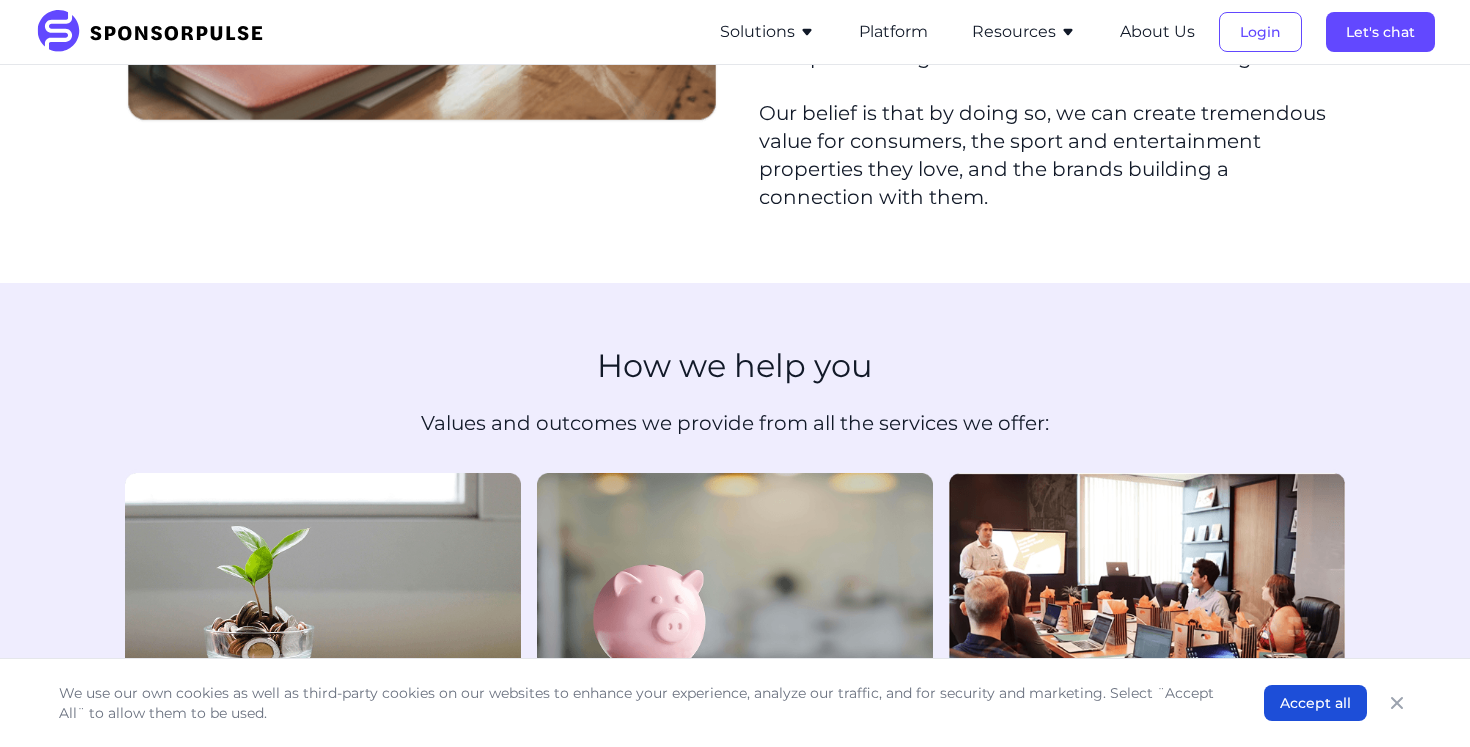 scroll, scrollTop: 0, scrollLeft: 0, axis: both 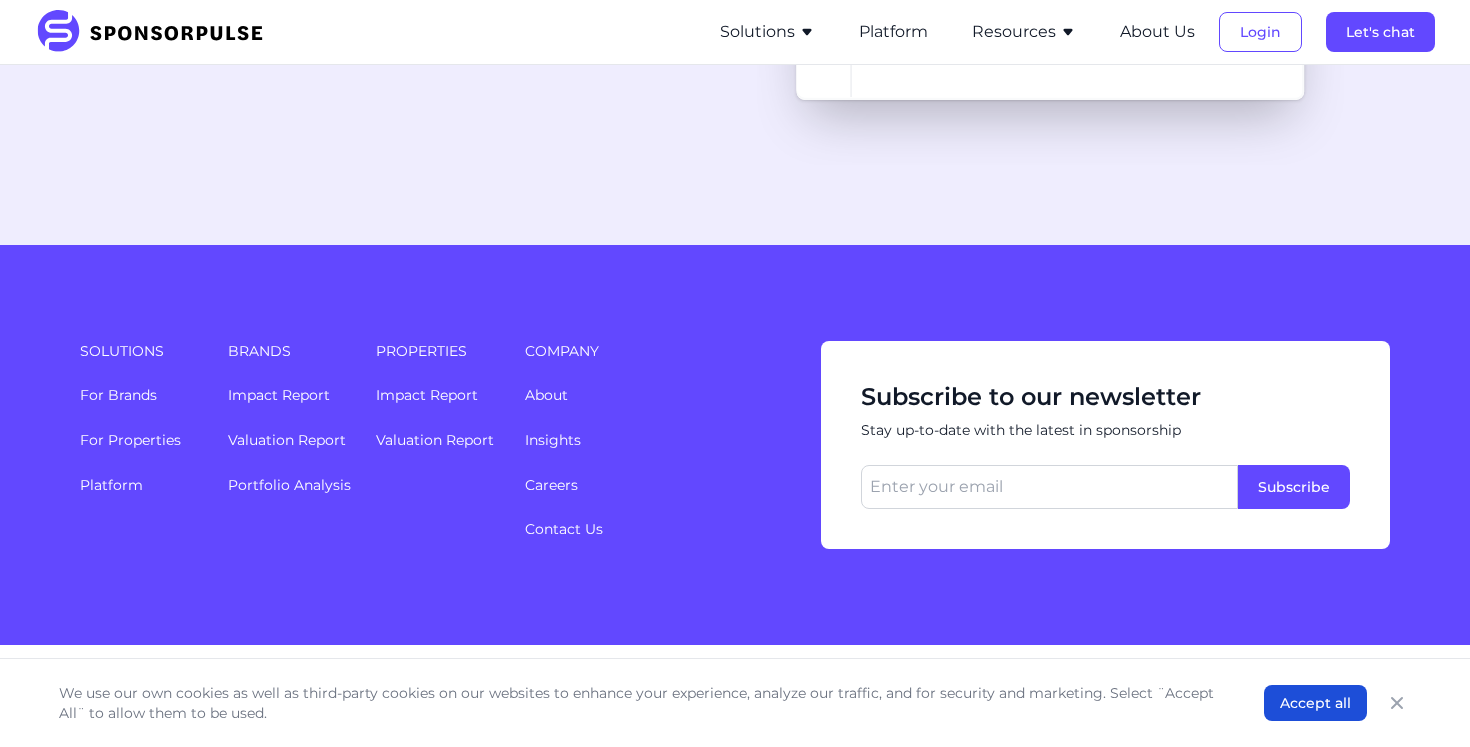 click at bounding box center [1048, -67] 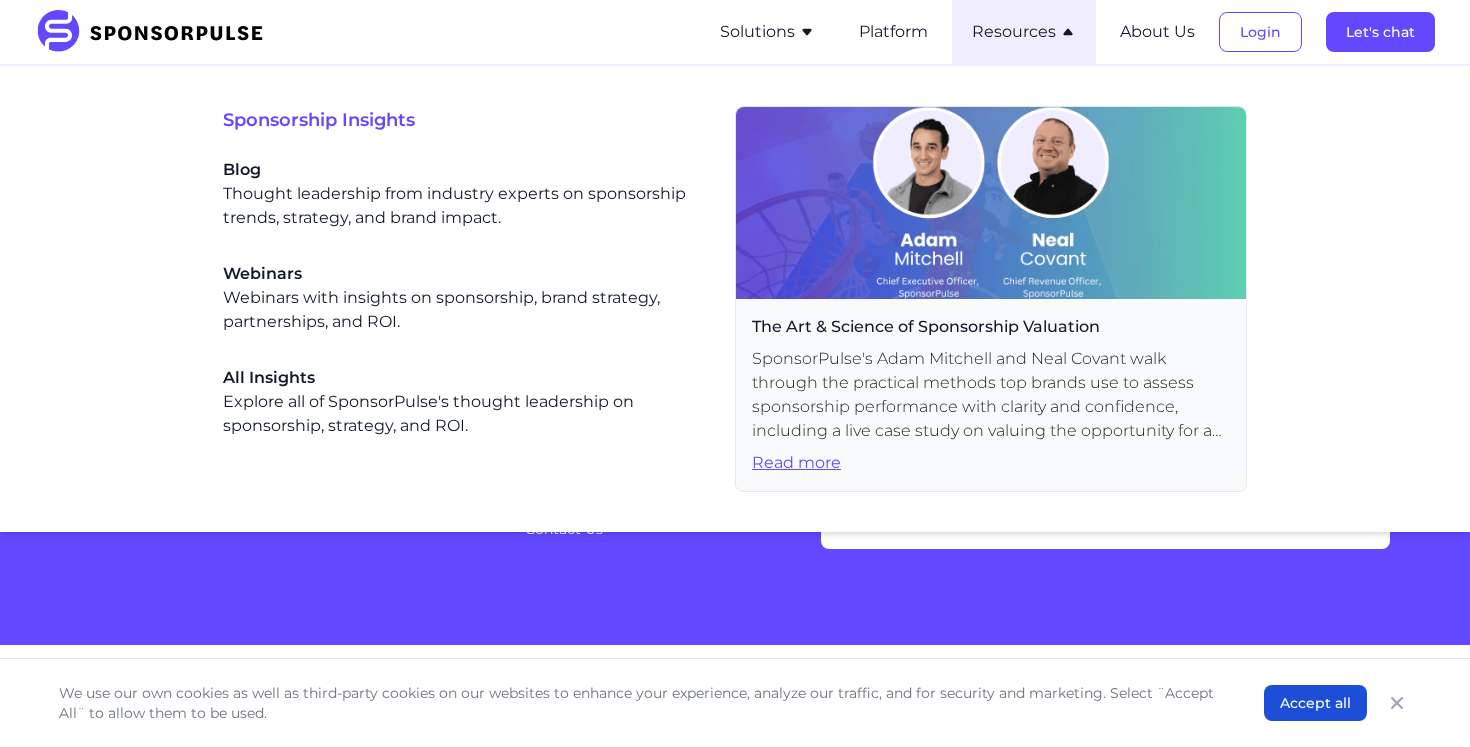 click 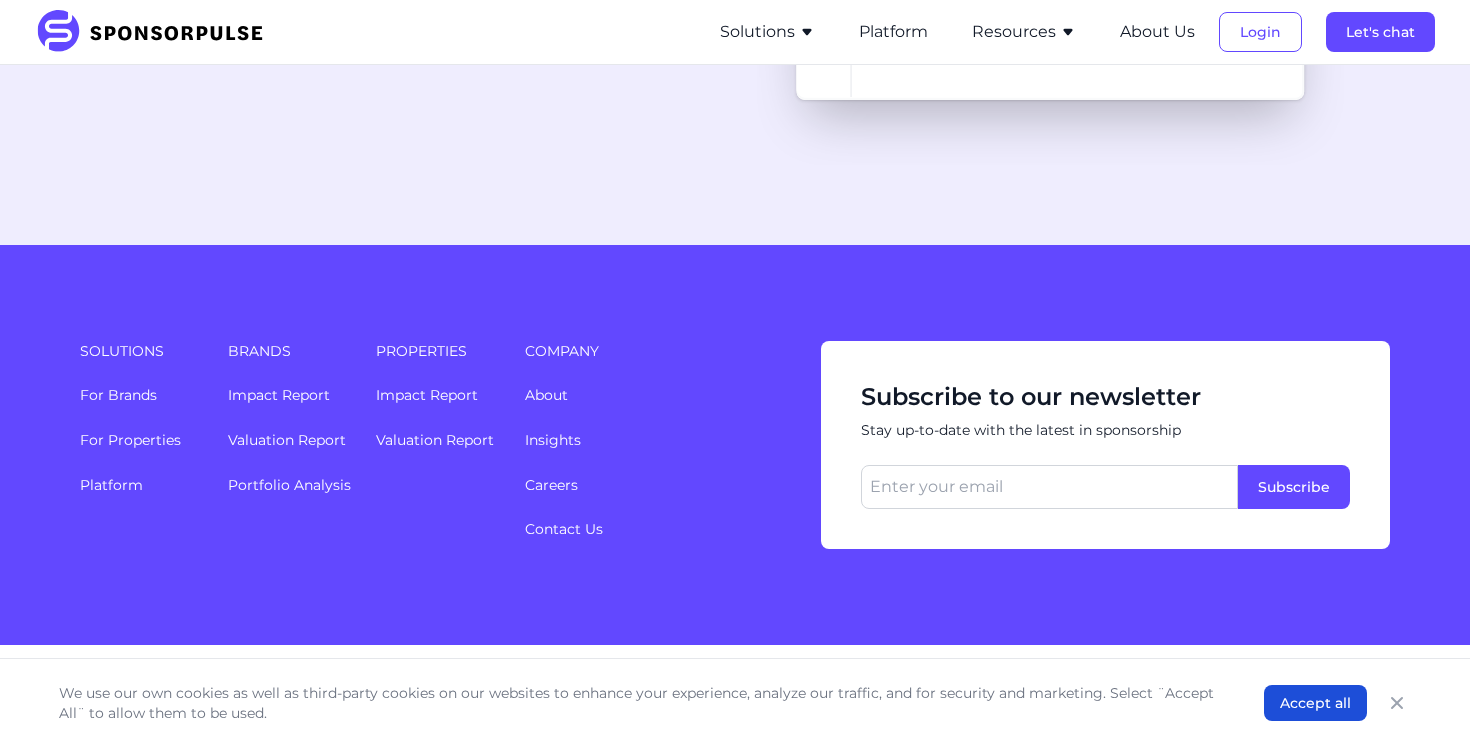 click on "For Brands" at bounding box center (142, 395) 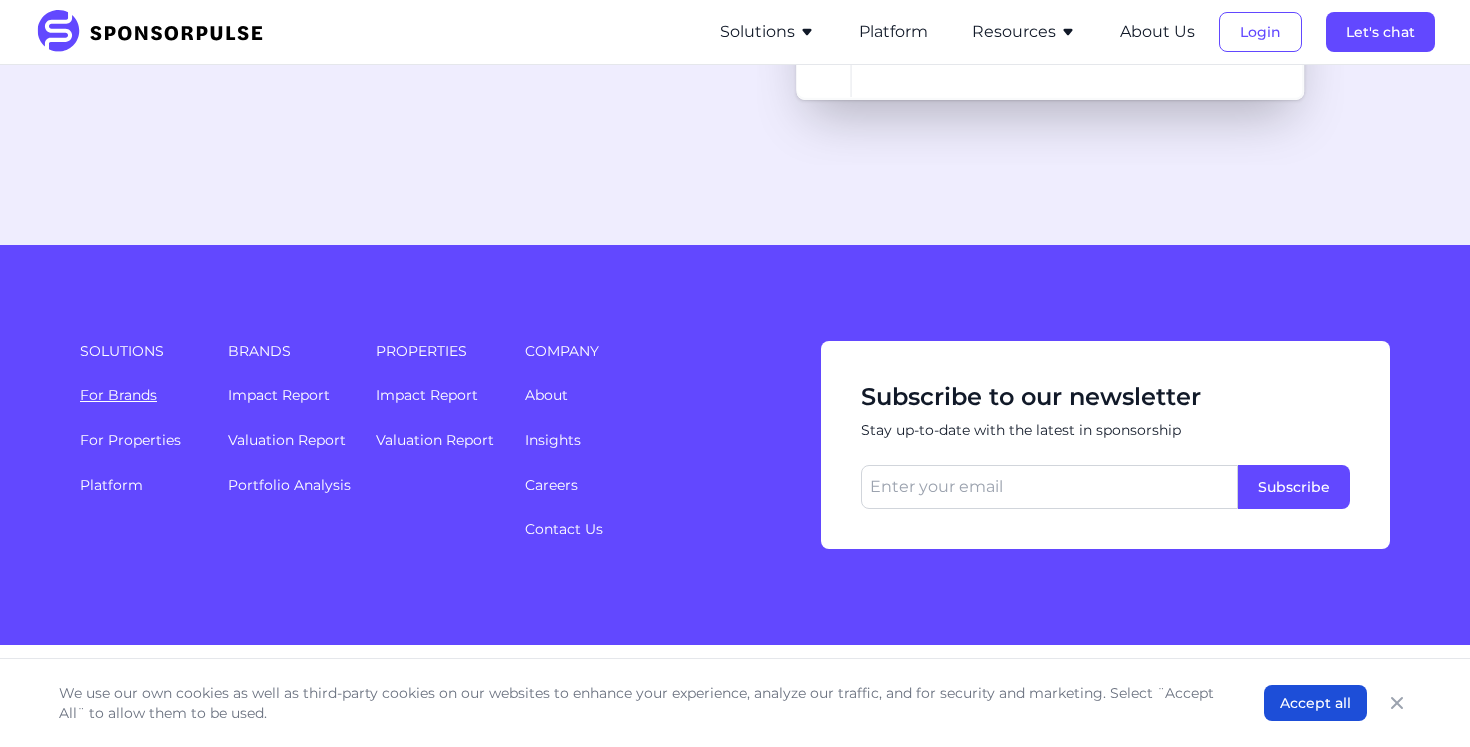click on "For Brands" at bounding box center (118, 395) 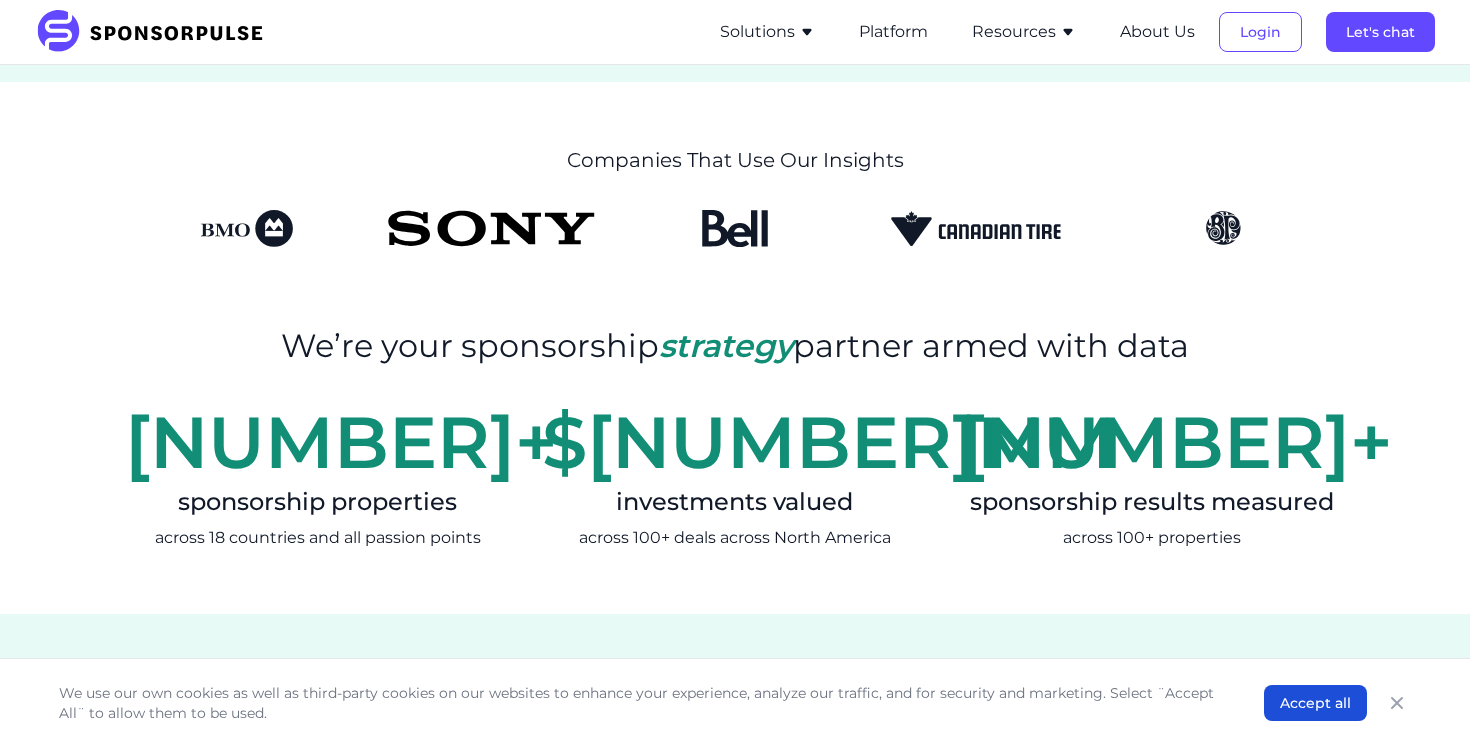 scroll, scrollTop: 0, scrollLeft: 0, axis: both 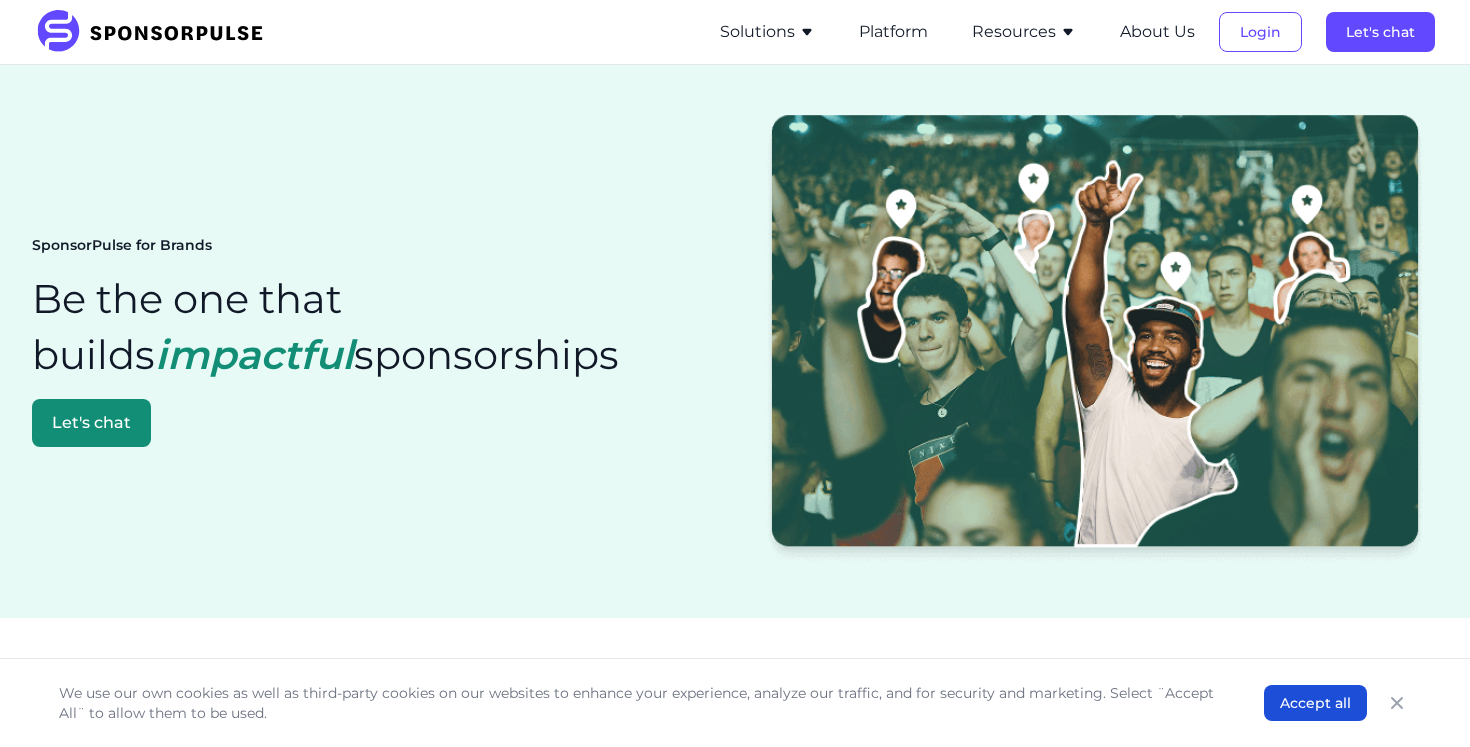 click on "Resources" at bounding box center (1024, 32) 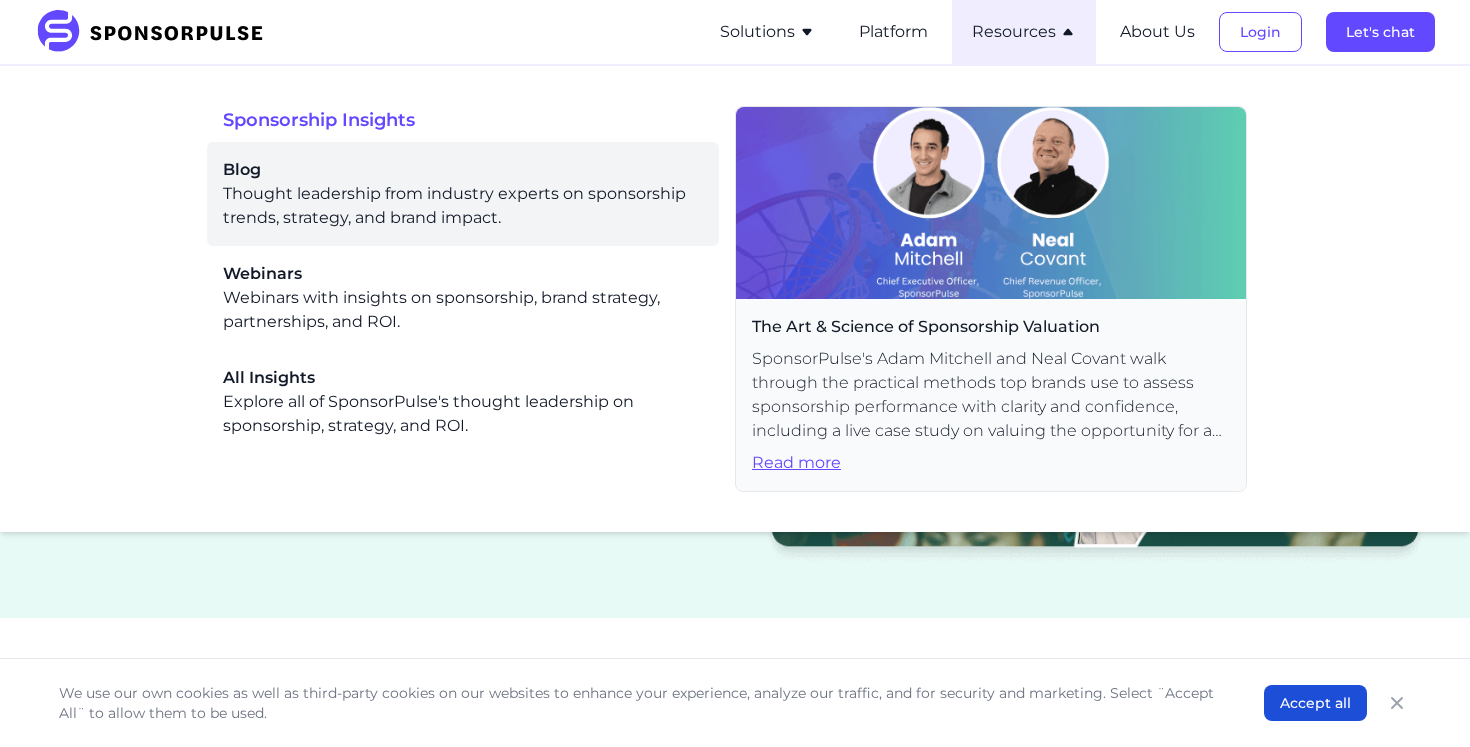 click on "Blog Thought leadership from industry experts on sponsorship trends, strategy, and brand impact." at bounding box center (463, 194) 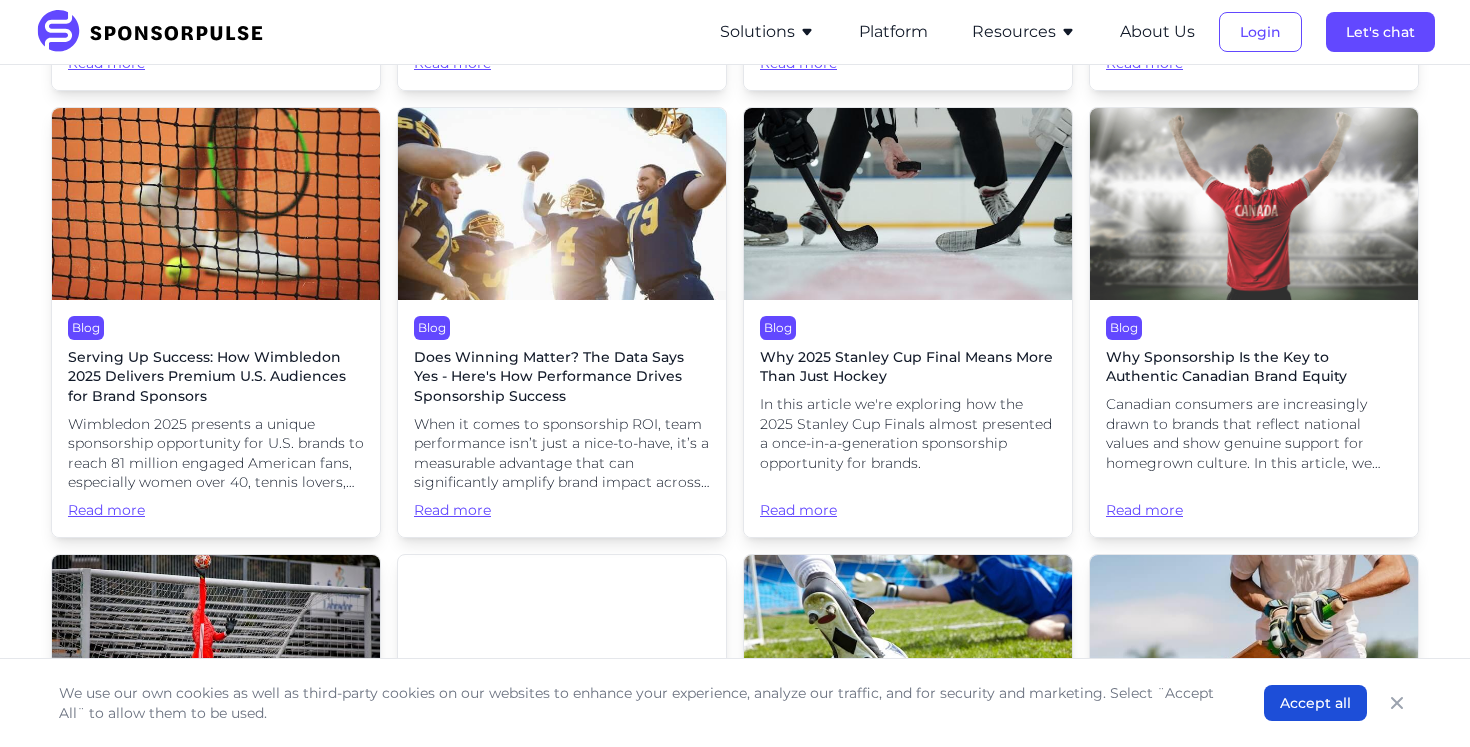 scroll, scrollTop: 679, scrollLeft: 0, axis: vertical 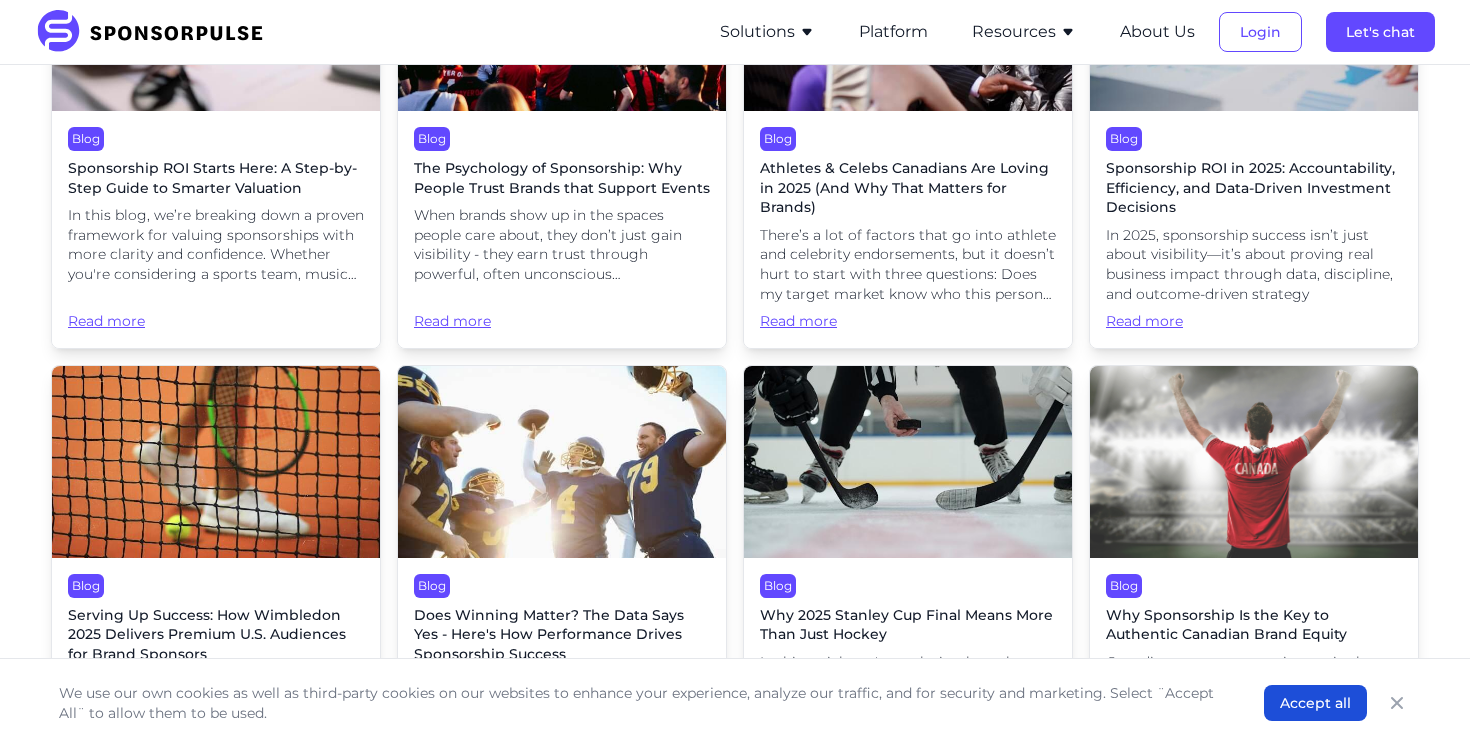 click on "Resources" at bounding box center (1024, 32) 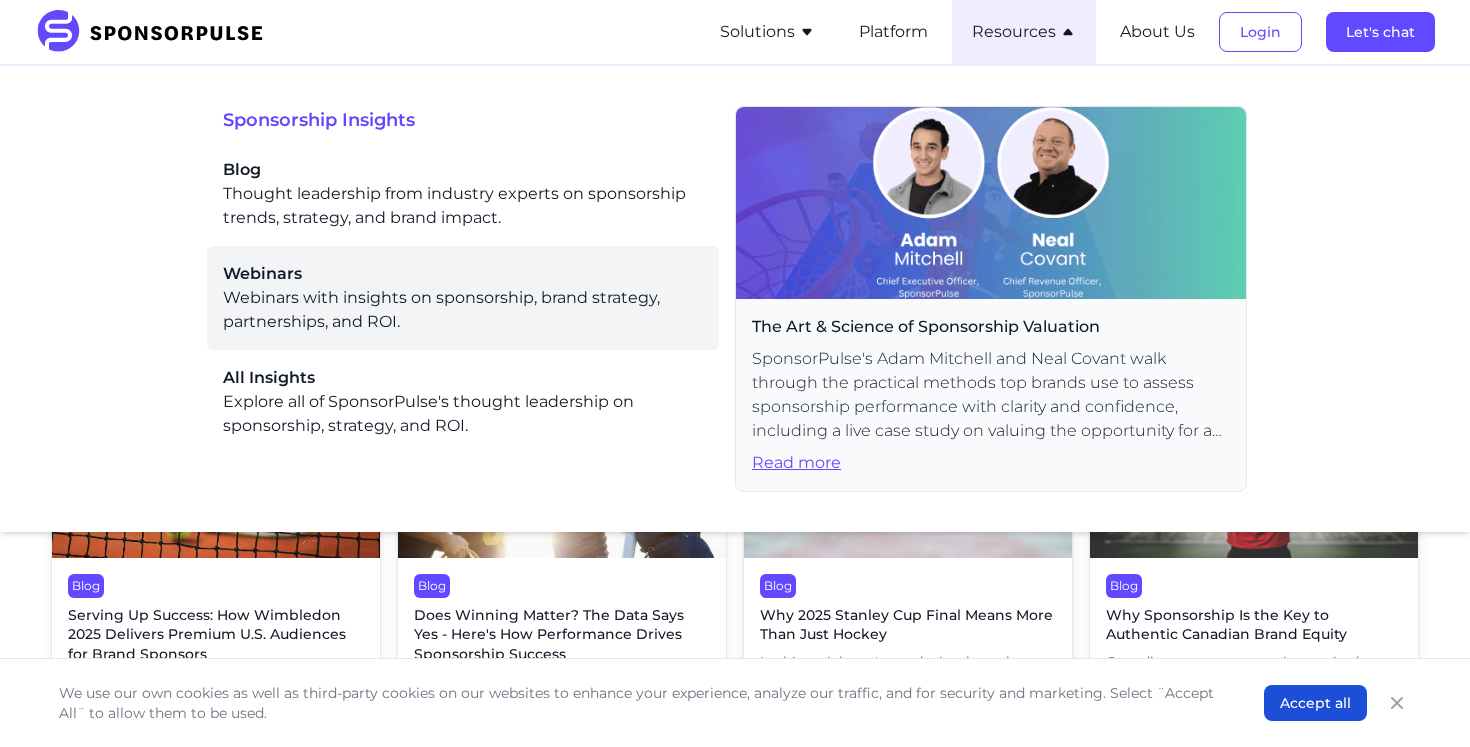 click on "Webinars" at bounding box center [463, 274] 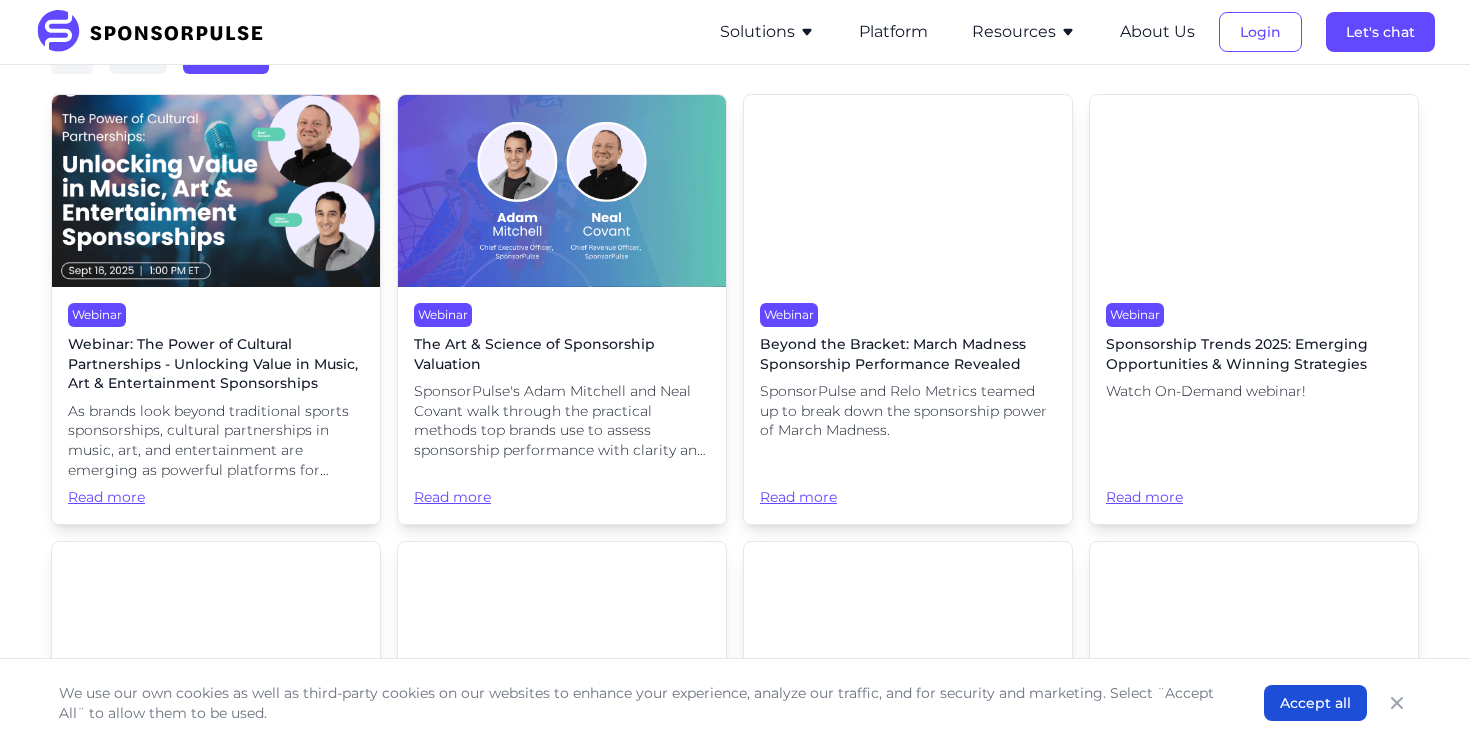 scroll, scrollTop: 512, scrollLeft: 0, axis: vertical 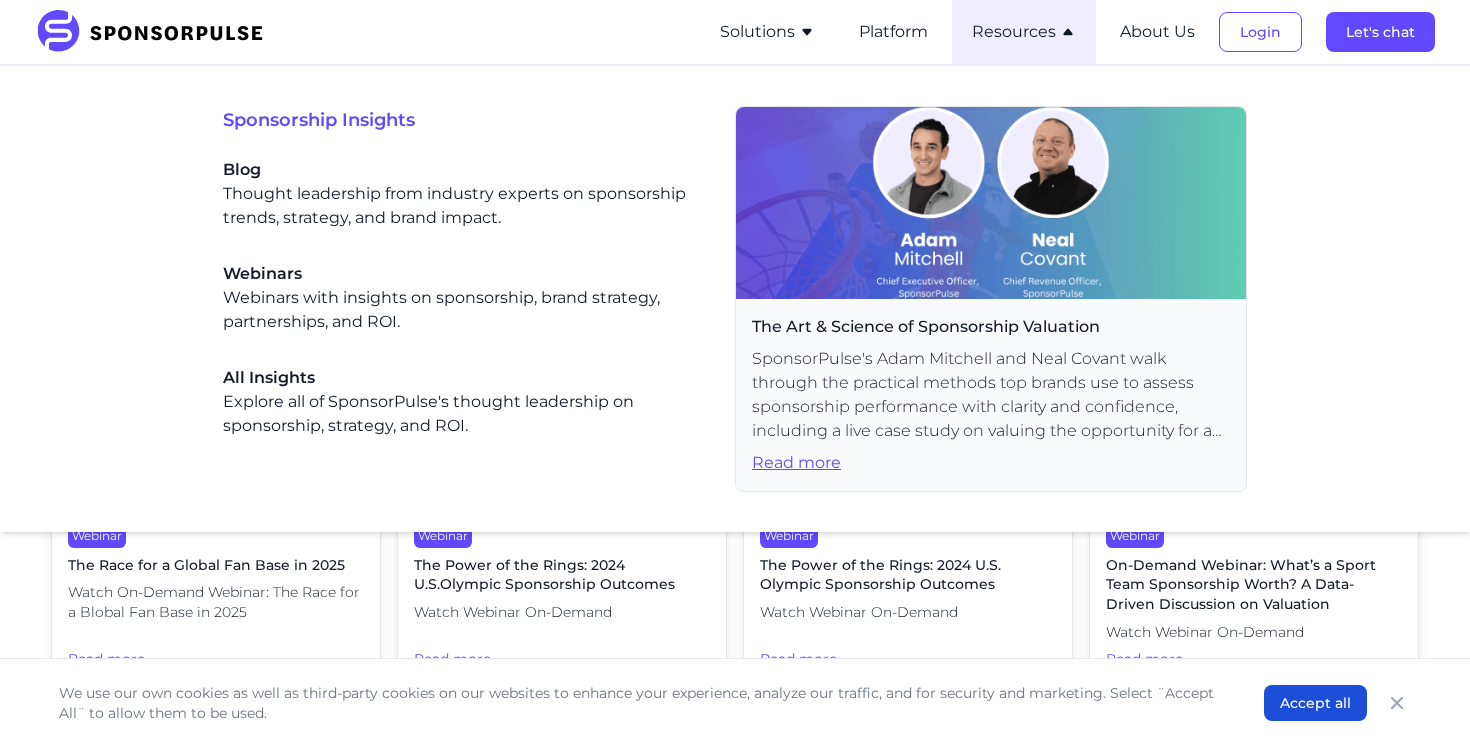click on "Resources" at bounding box center (1024, 32) 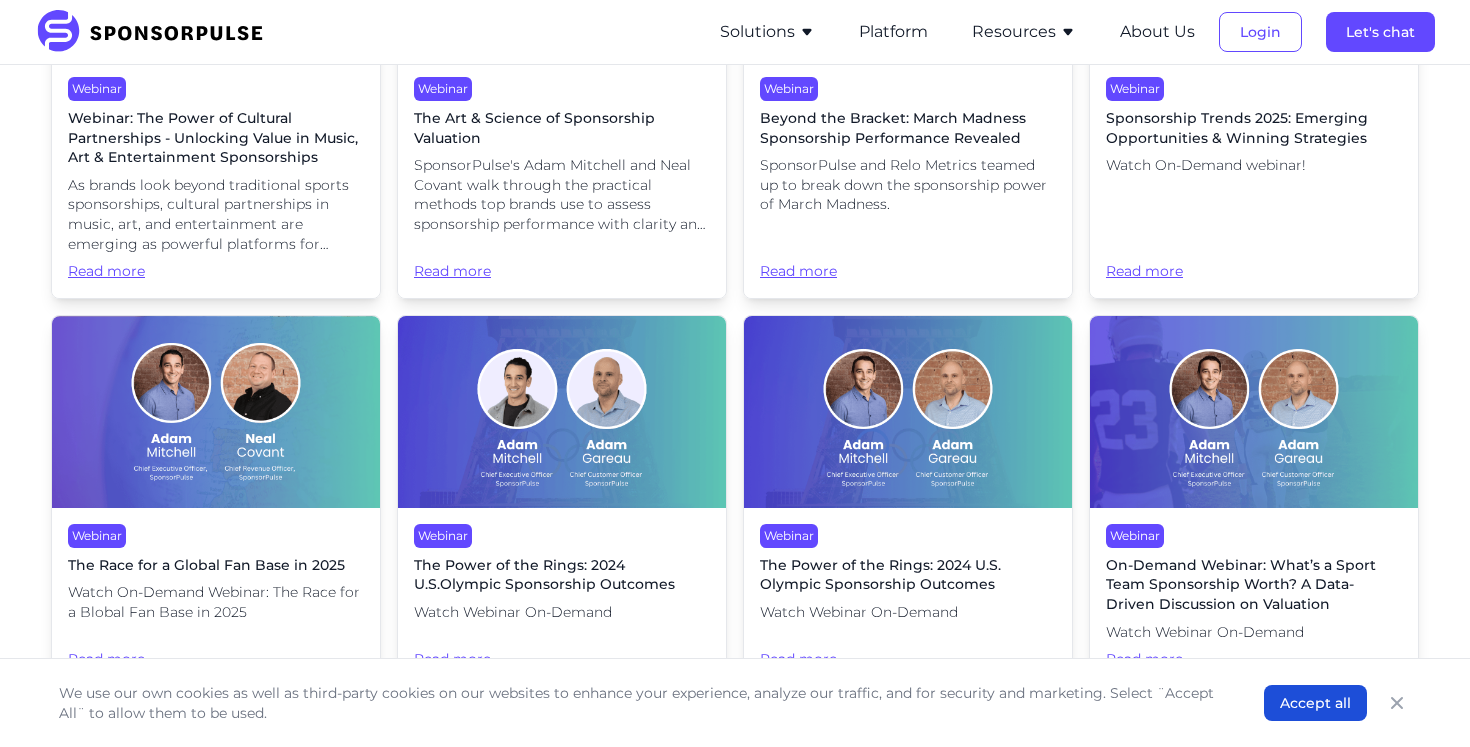 click on "Solutions" at bounding box center (767, 32) 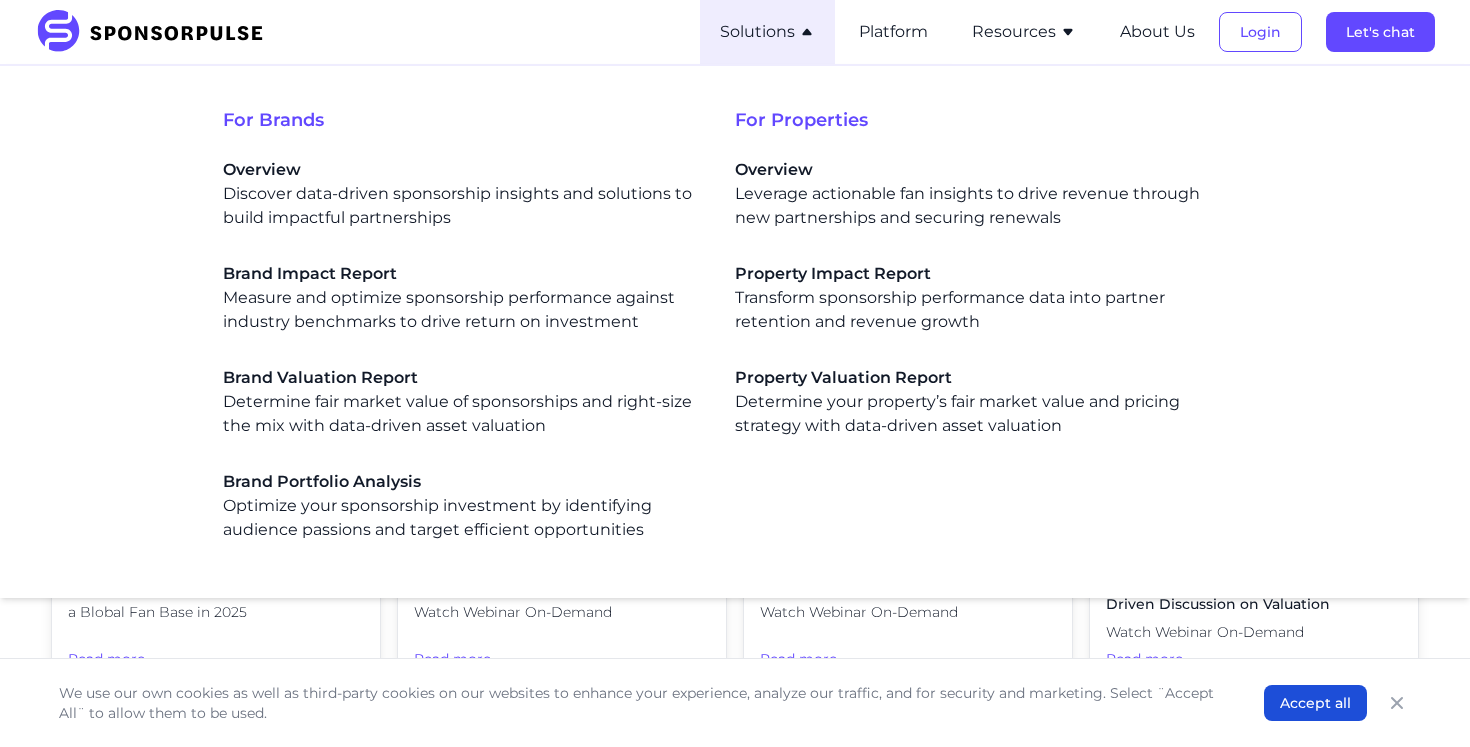 click on "Solutions" at bounding box center [767, 32] 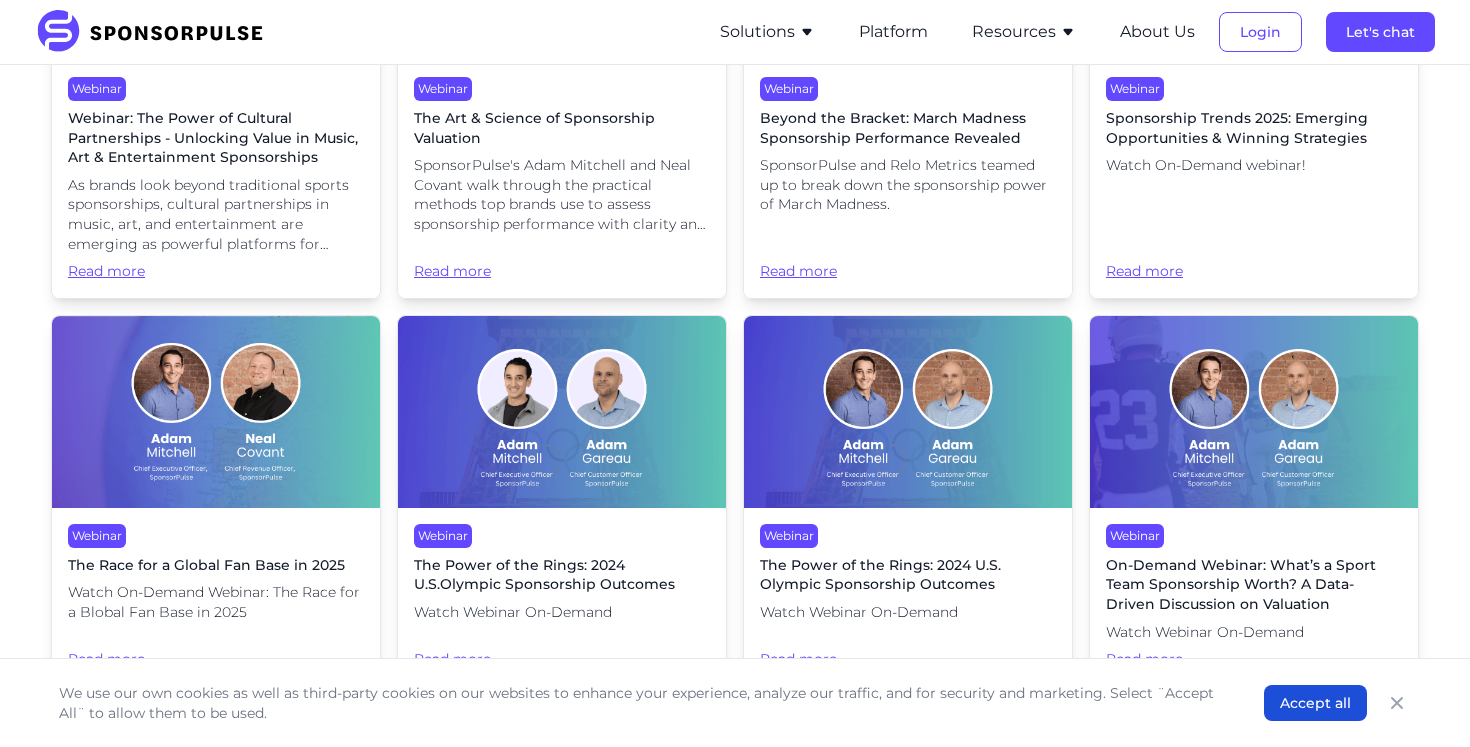 click on "Solutions" at bounding box center [767, 32] 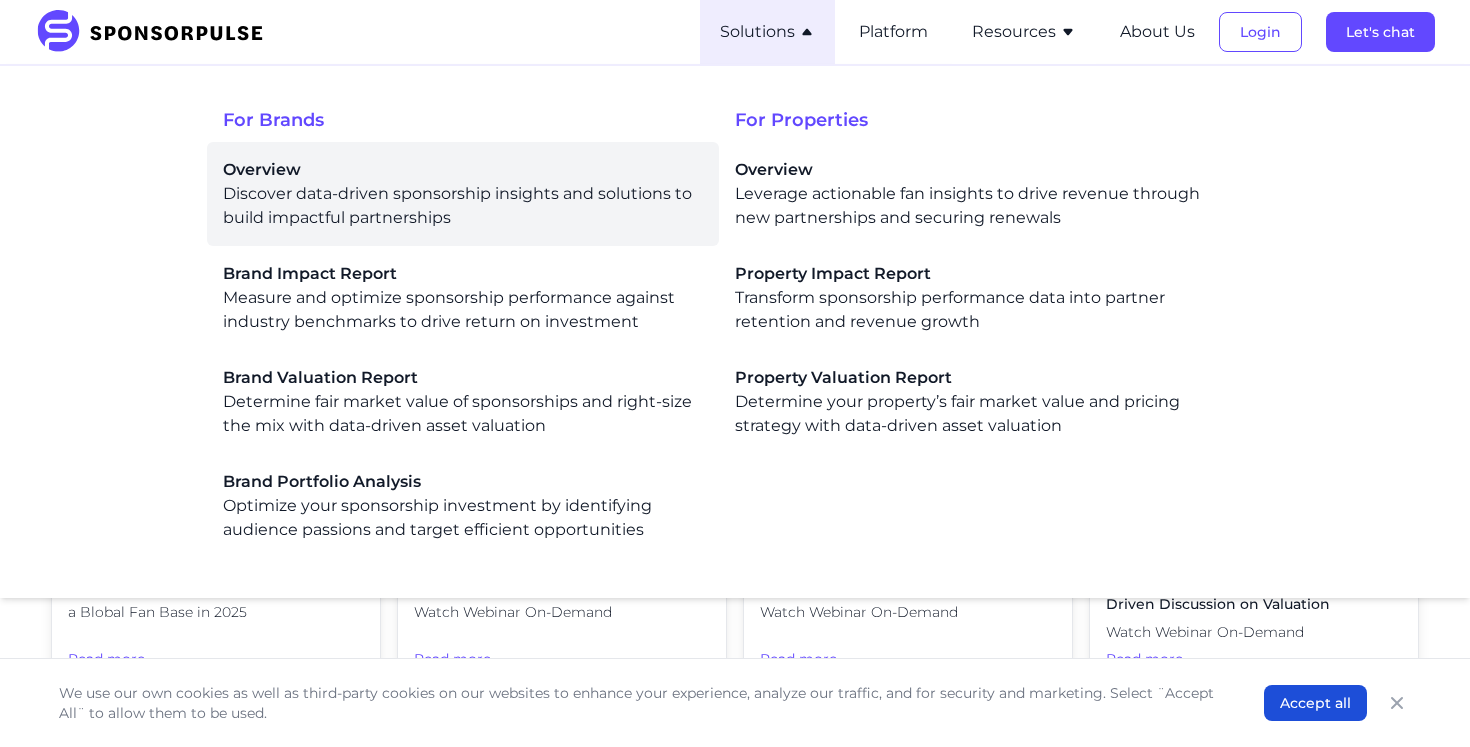 click on "Overview Discover data-driven sponsorship insights and solutions to build impactful partnerships" at bounding box center [463, 194] 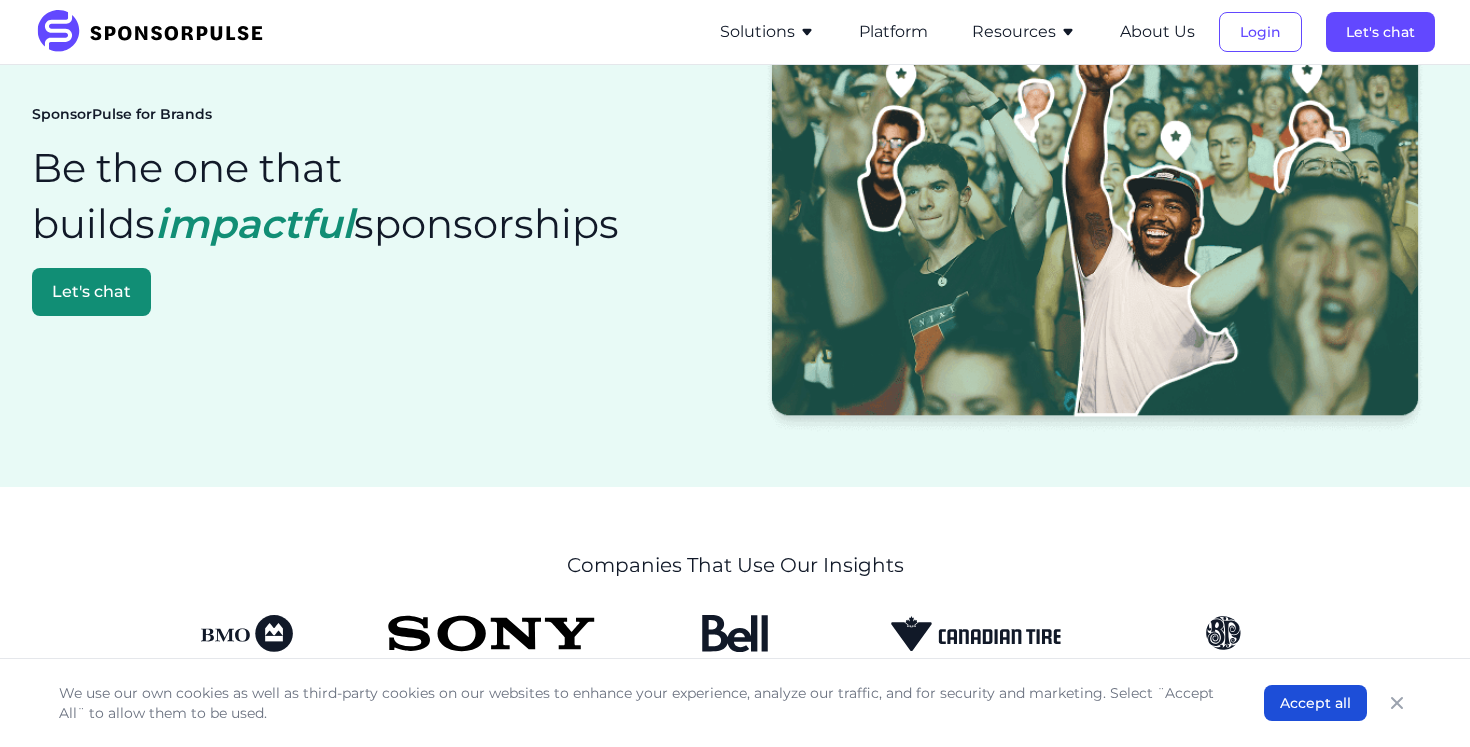scroll, scrollTop: 0, scrollLeft: 0, axis: both 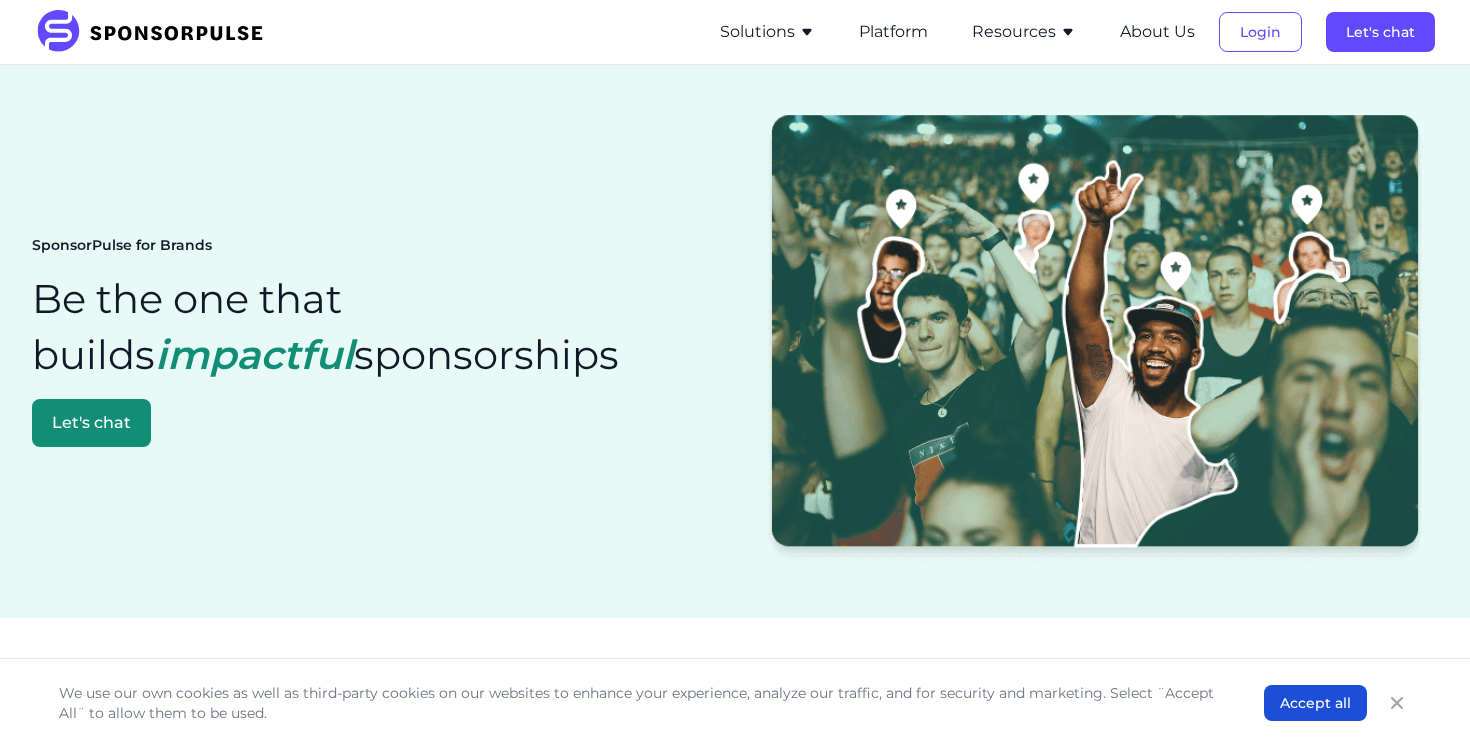 click on "Solutions" at bounding box center (767, 32) 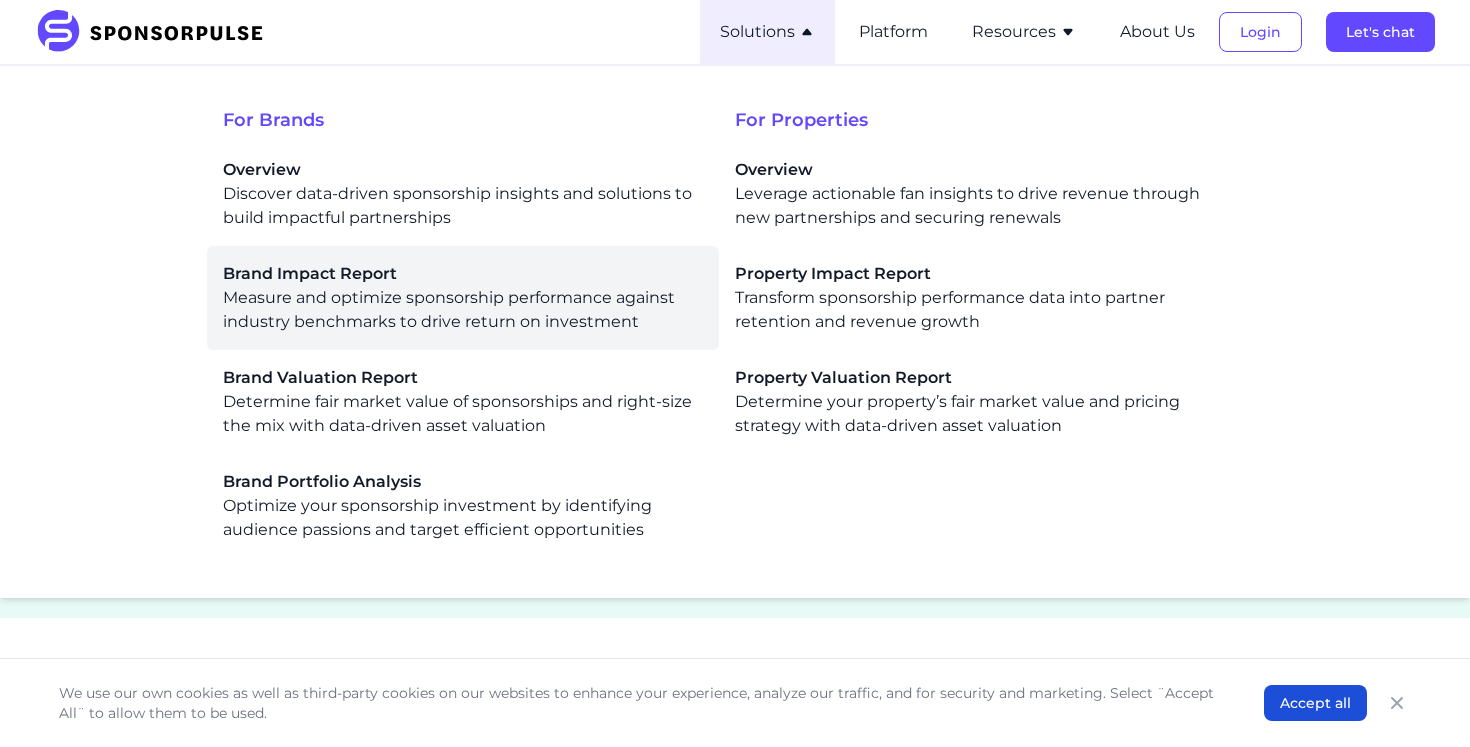 click on "Brand Impact Report Measure and optimize sponsorship performance against industry benchmarks to drive return on investment" at bounding box center [463, 298] 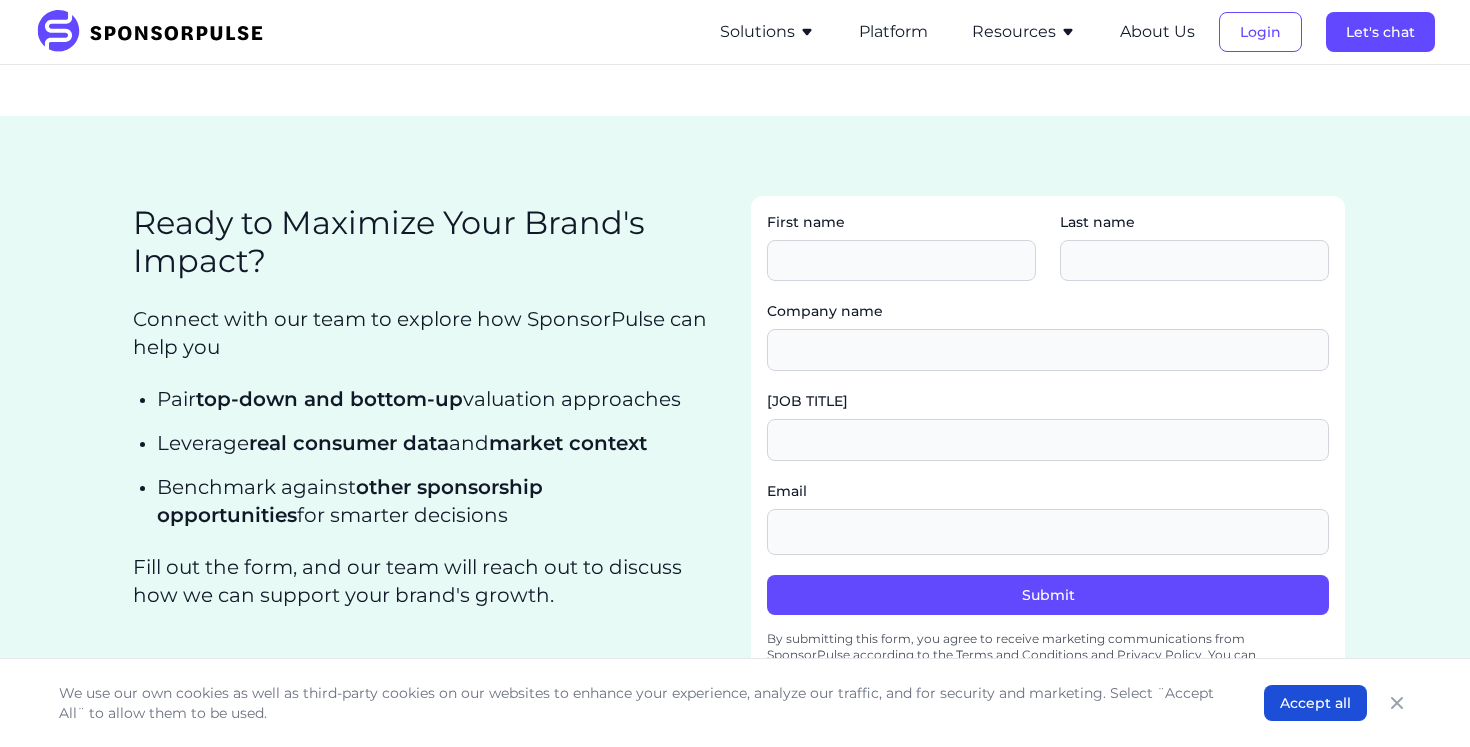 scroll, scrollTop: 3818, scrollLeft: 0, axis: vertical 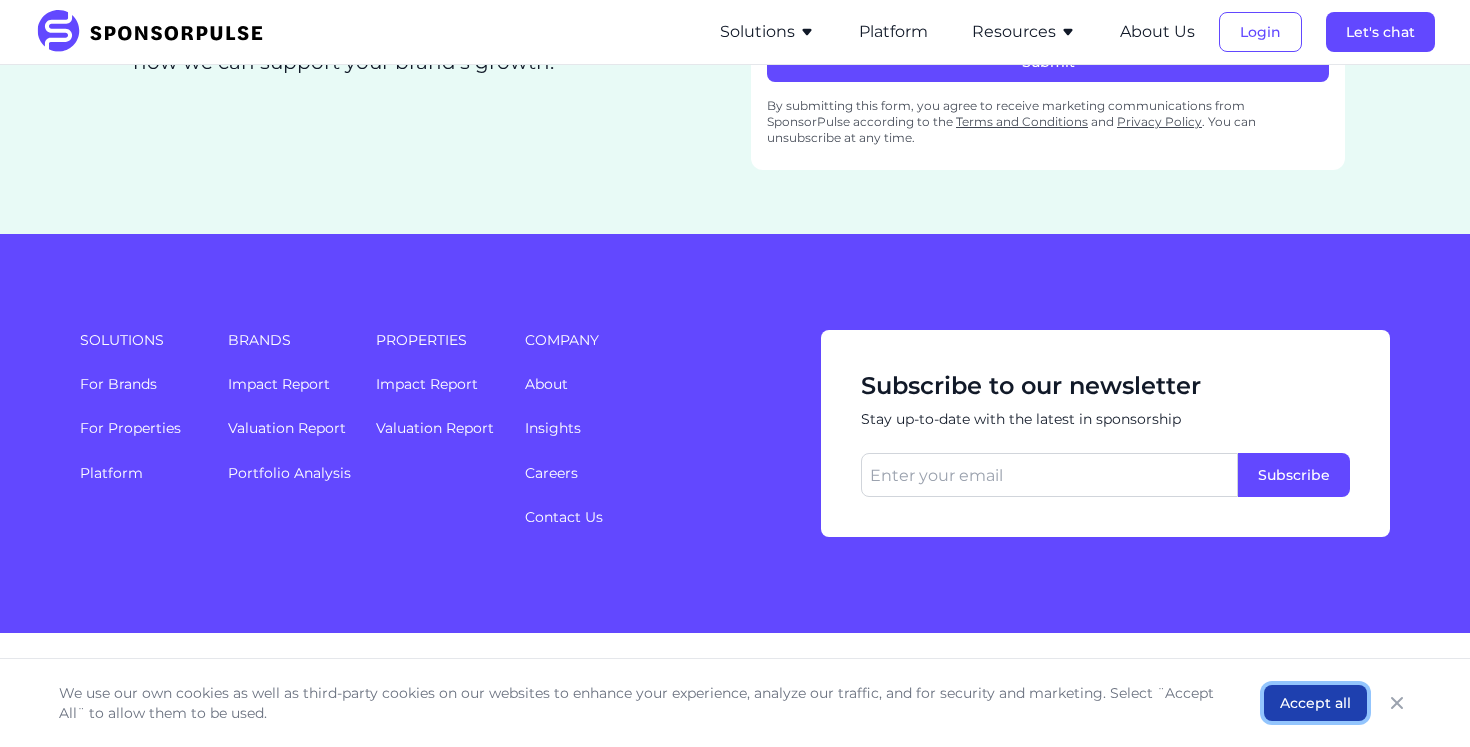 click on "Accept all" at bounding box center [1315, 703] 